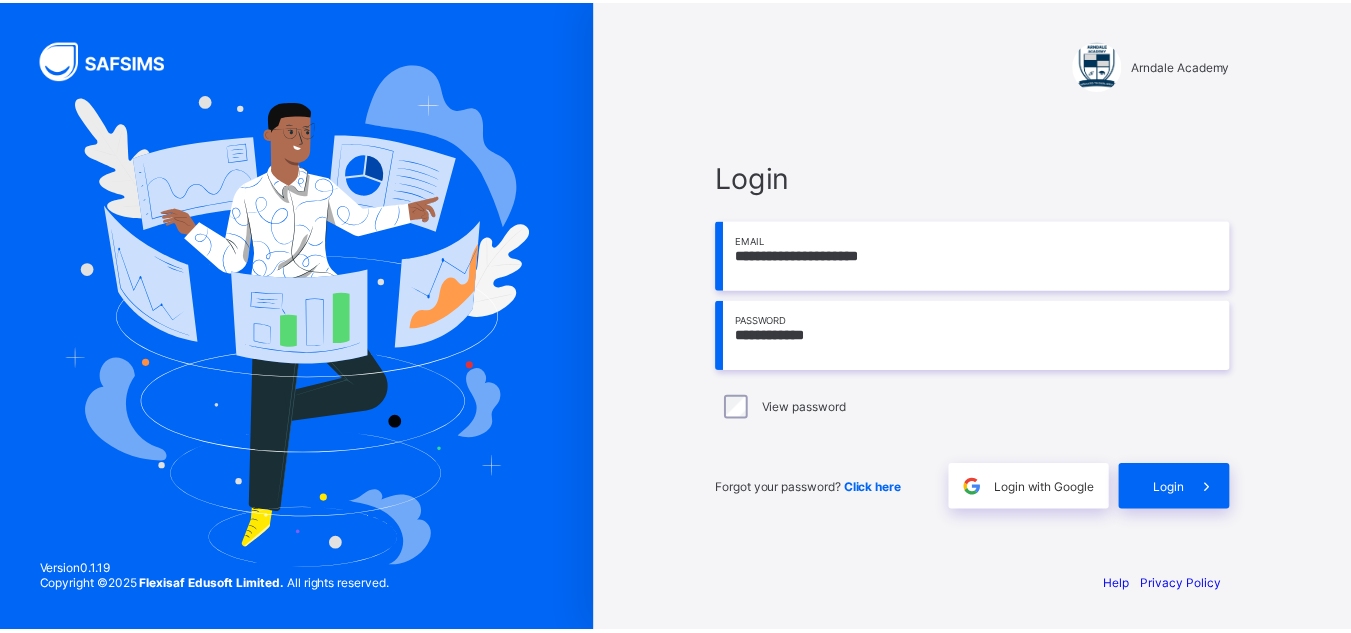 scroll, scrollTop: 0, scrollLeft: 0, axis: both 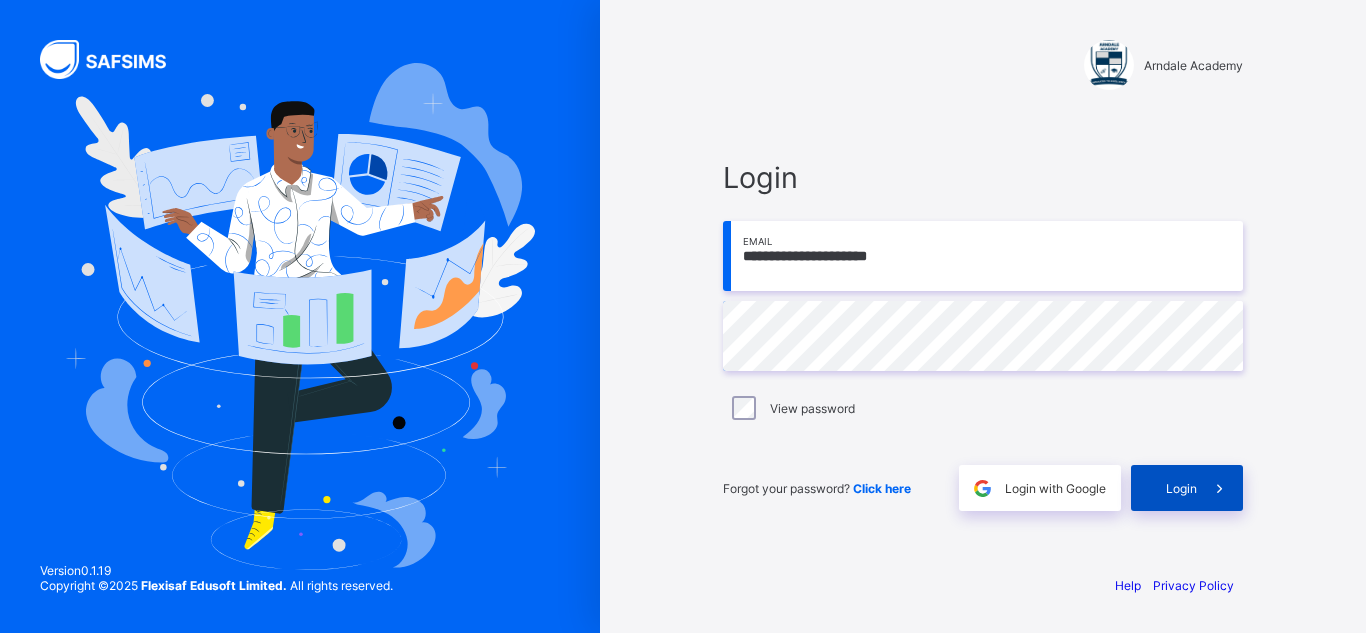 click on "Login" at bounding box center [1187, 488] 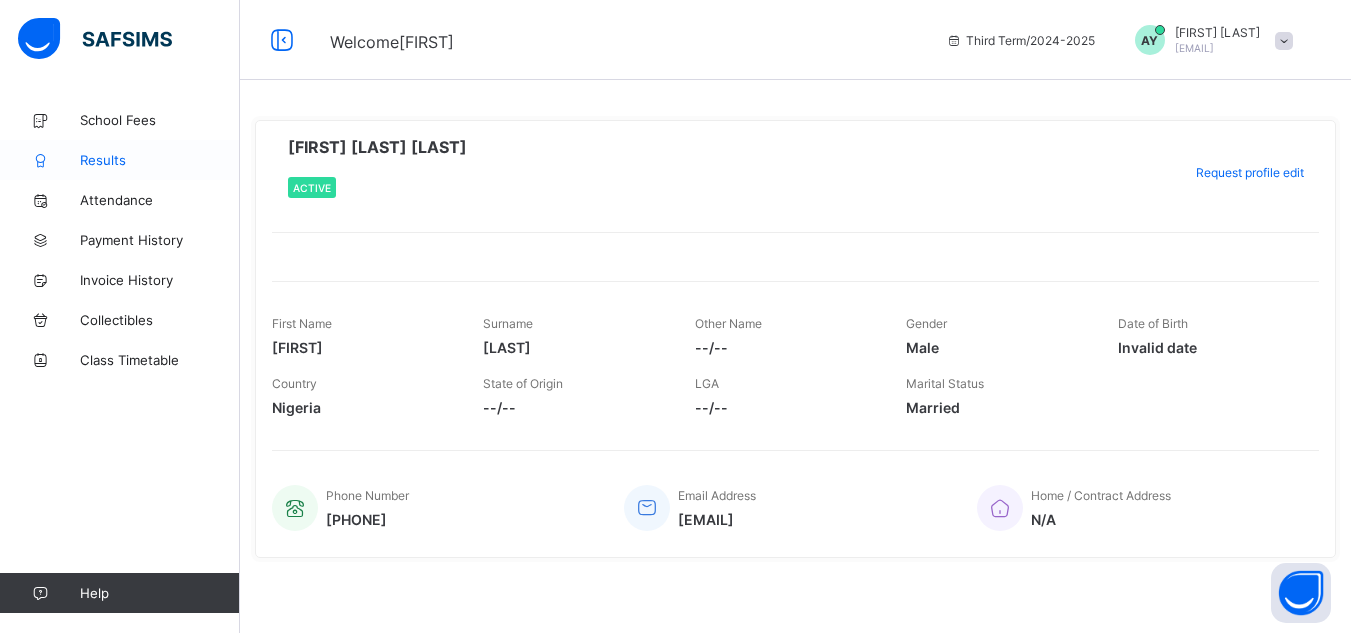 click on "Results" at bounding box center (160, 160) 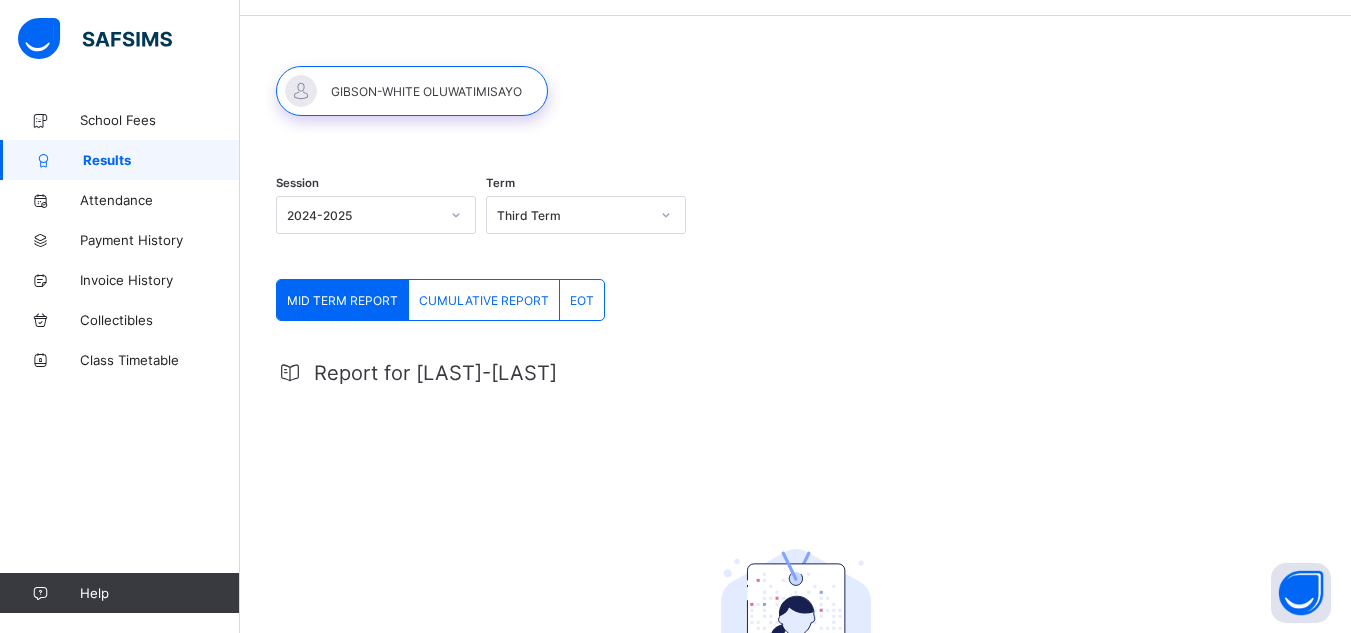 scroll, scrollTop: 36, scrollLeft: 0, axis: vertical 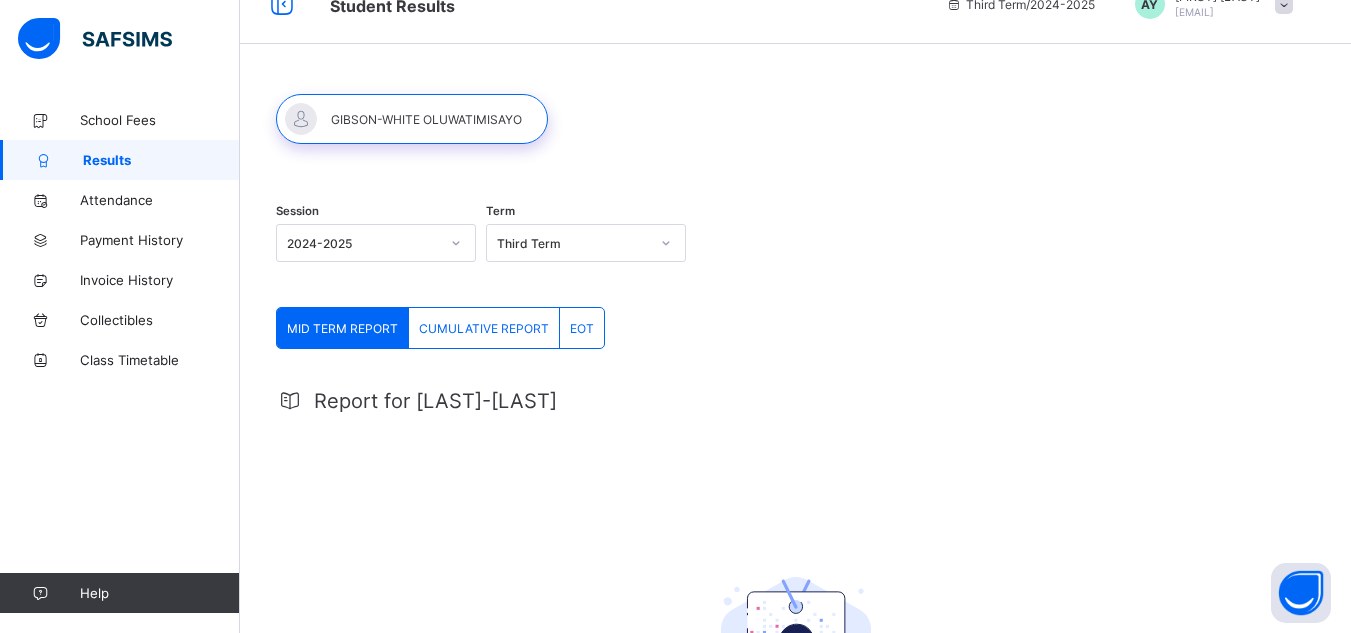 click on "CUMULATIVE REPORT" at bounding box center [484, 328] 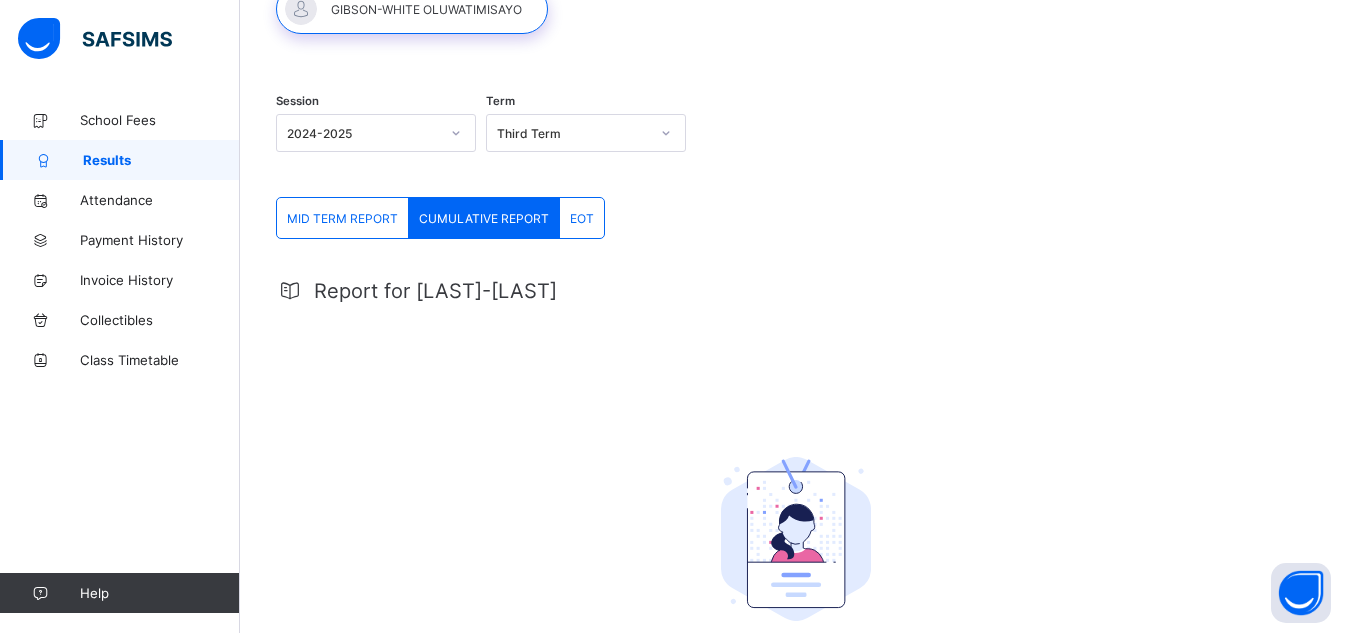 scroll, scrollTop: 326, scrollLeft: 0, axis: vertical 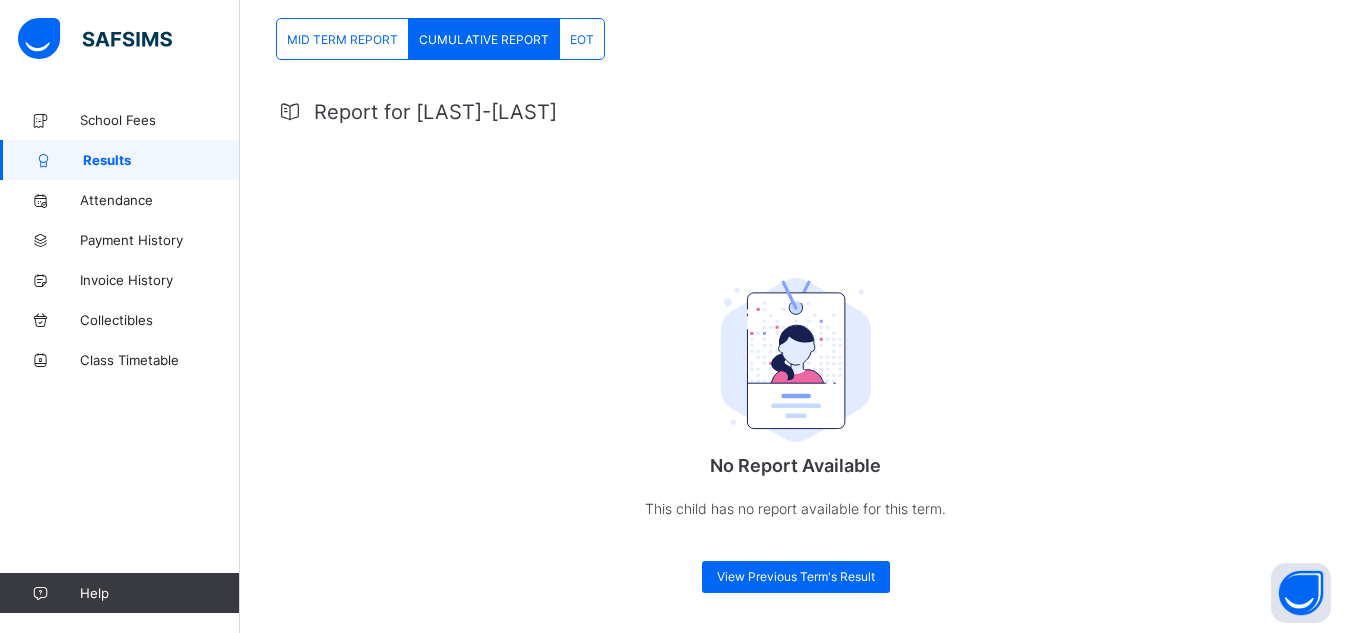 click on "EOT" at bounding box center [582, 39] 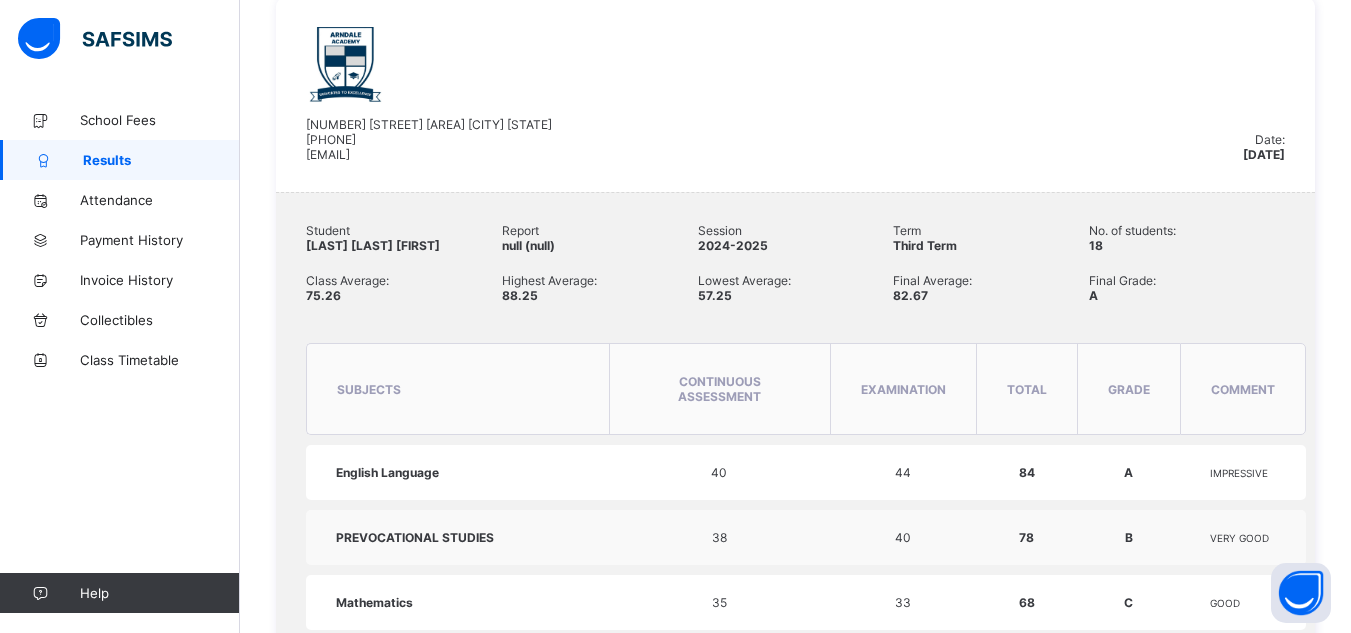 scroll, scrollTop: 526, scrollLeft: 0, axis: vertical 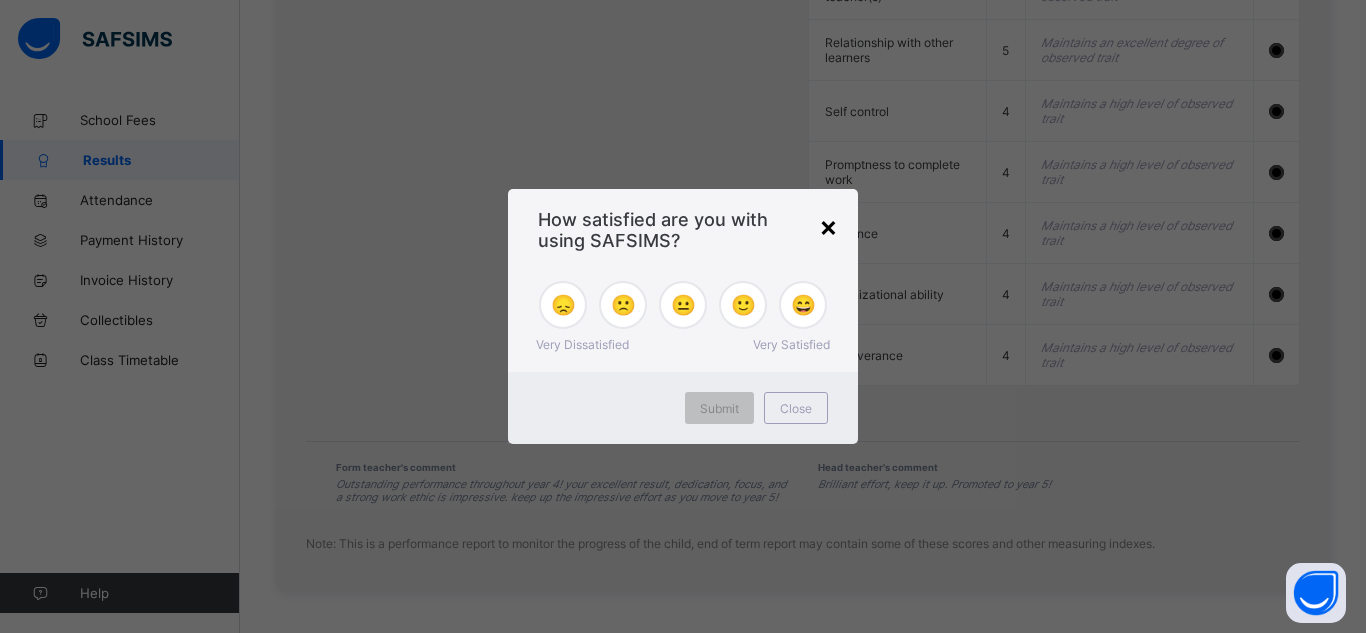 click on "×" at bounding box center [828, 226] 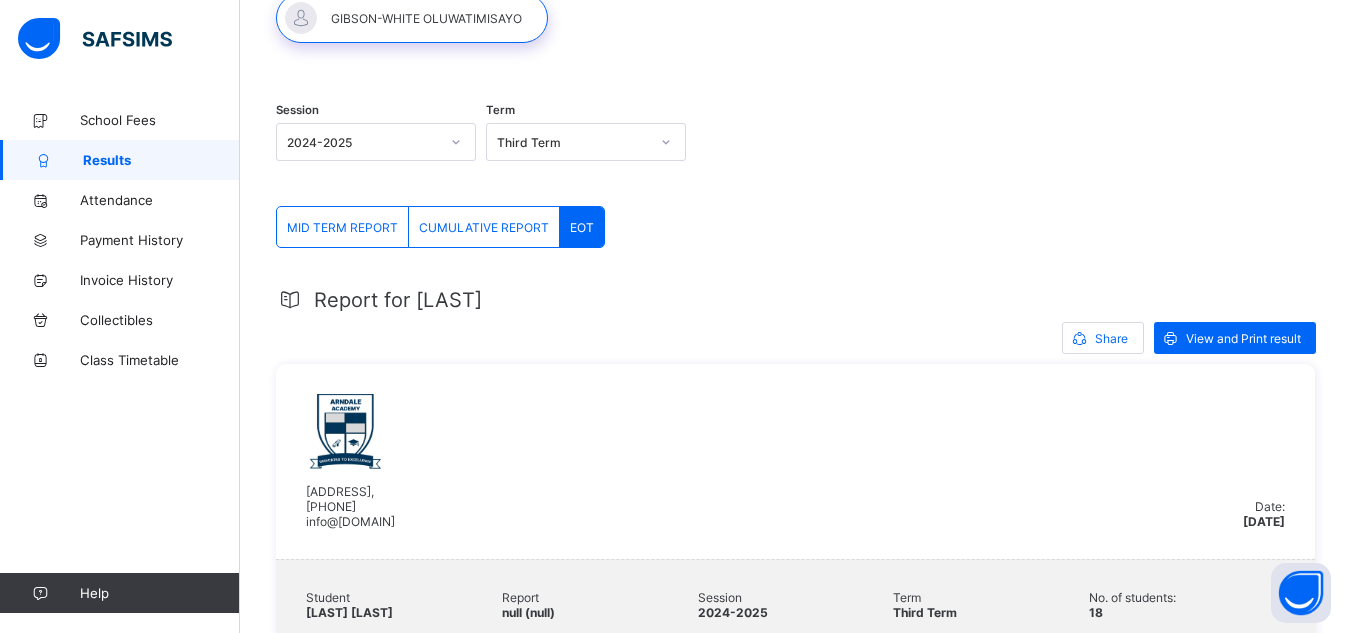 scroll, scrollTop: 168, scrollLeft: 0, axis: vertical 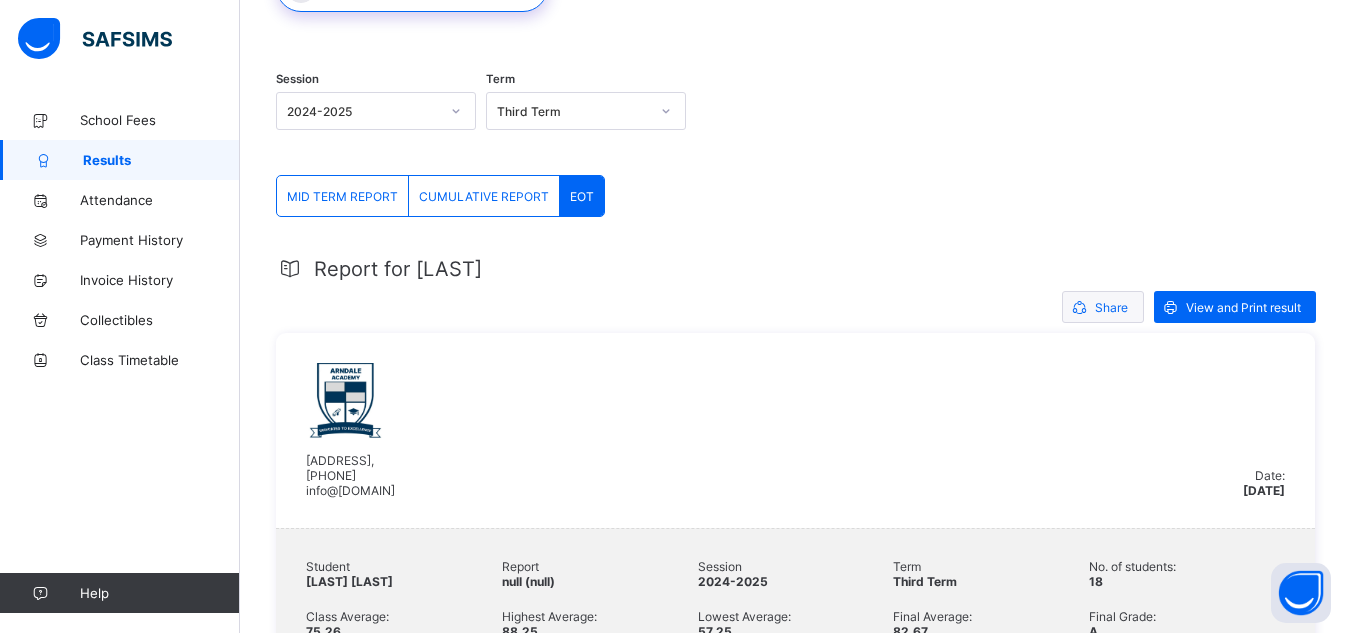 click on "Share" at bounding box center [1111, 307] 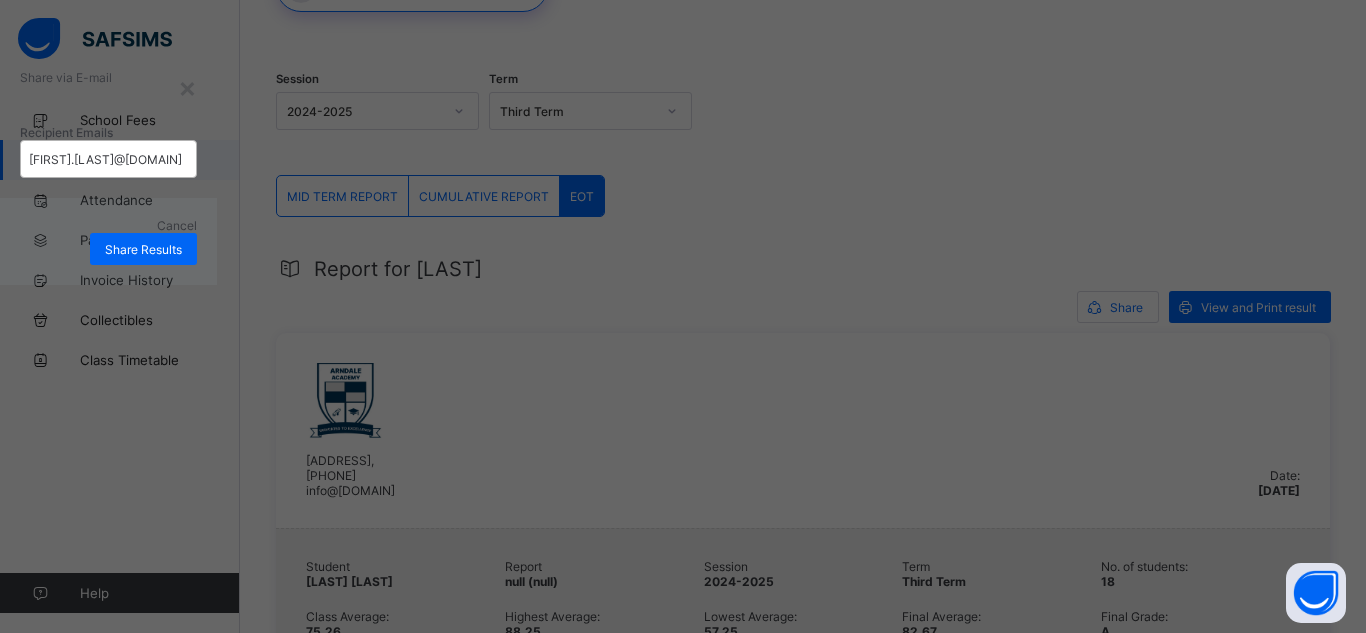 click on "[EMAIL]" at bounding box center [105, 159] 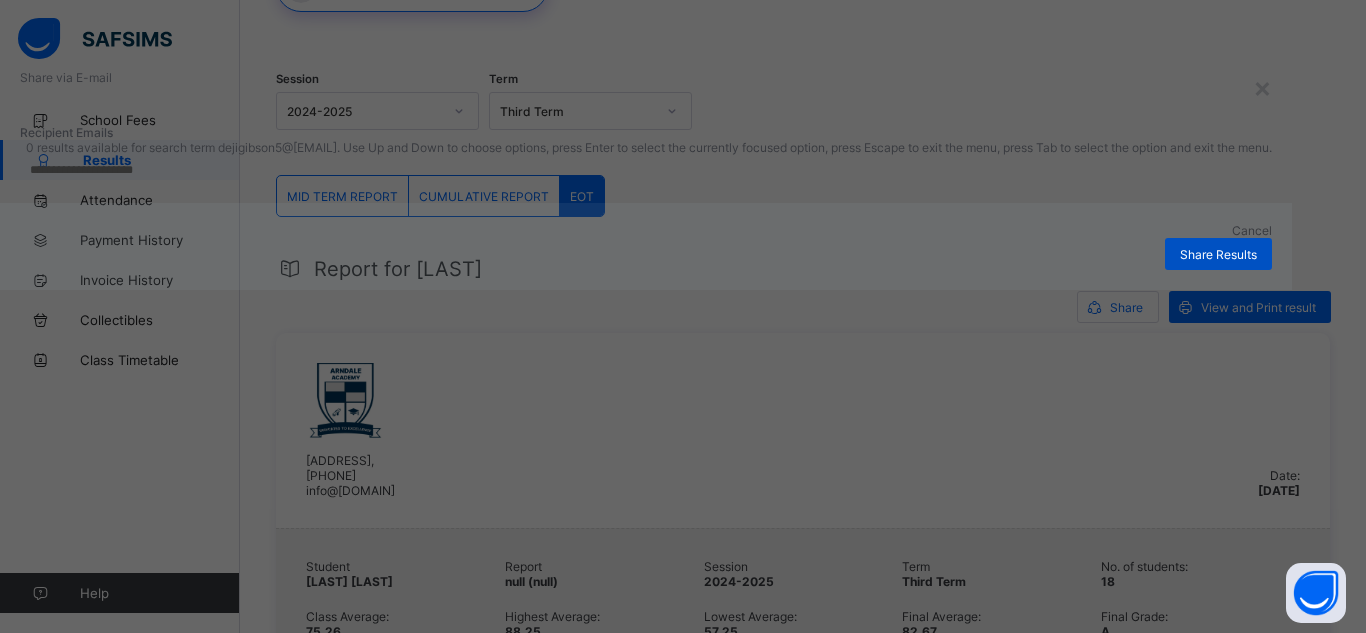 type on "**********" 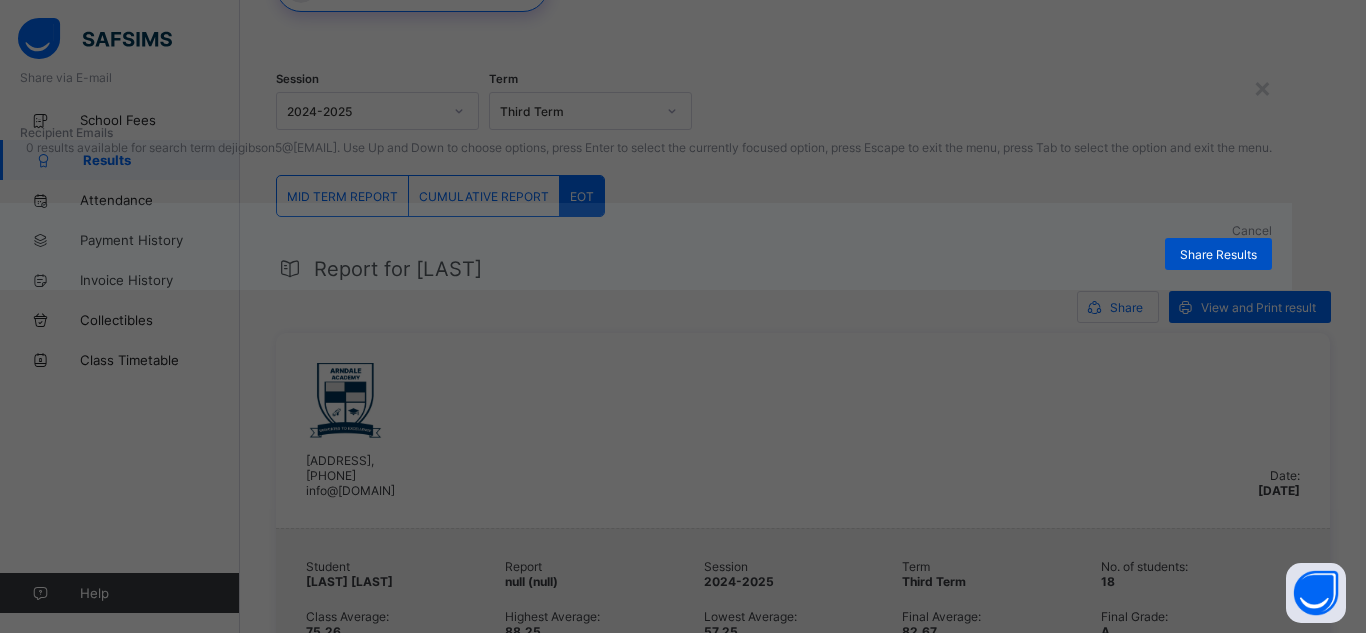 click on "Share Results" at bounding box center [1218, 254] 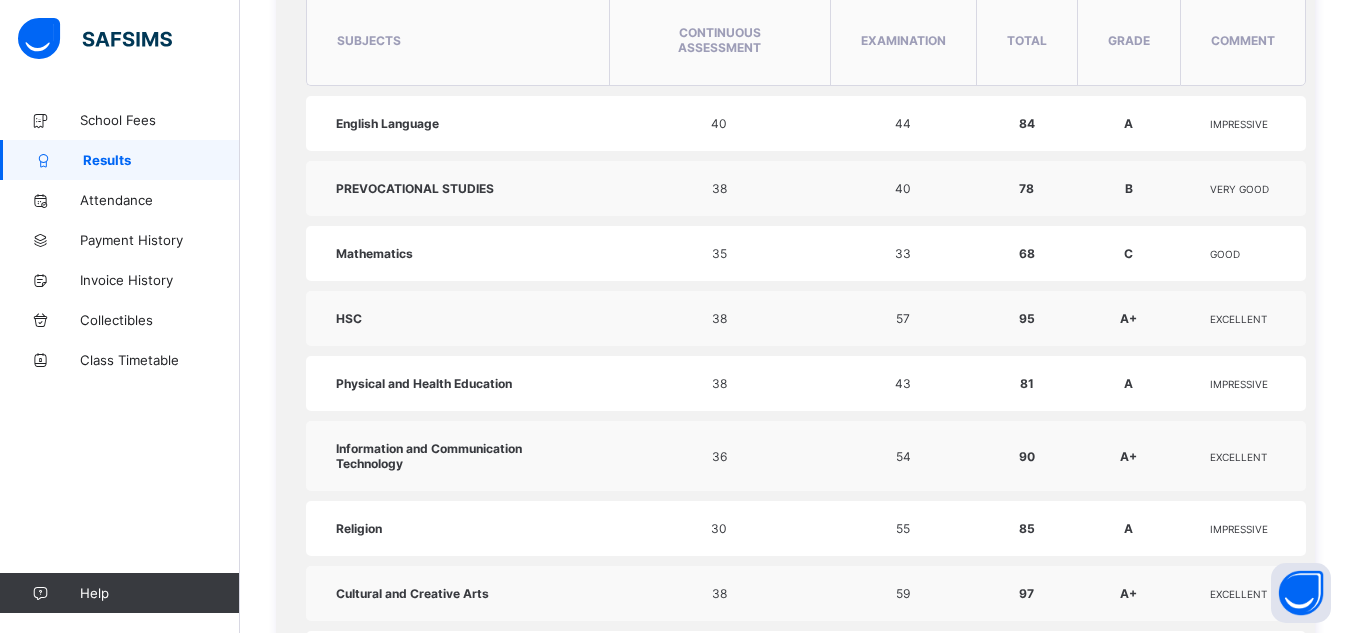 scroll, scrollTop: 849, scrollLeft: 0, axis: vertical 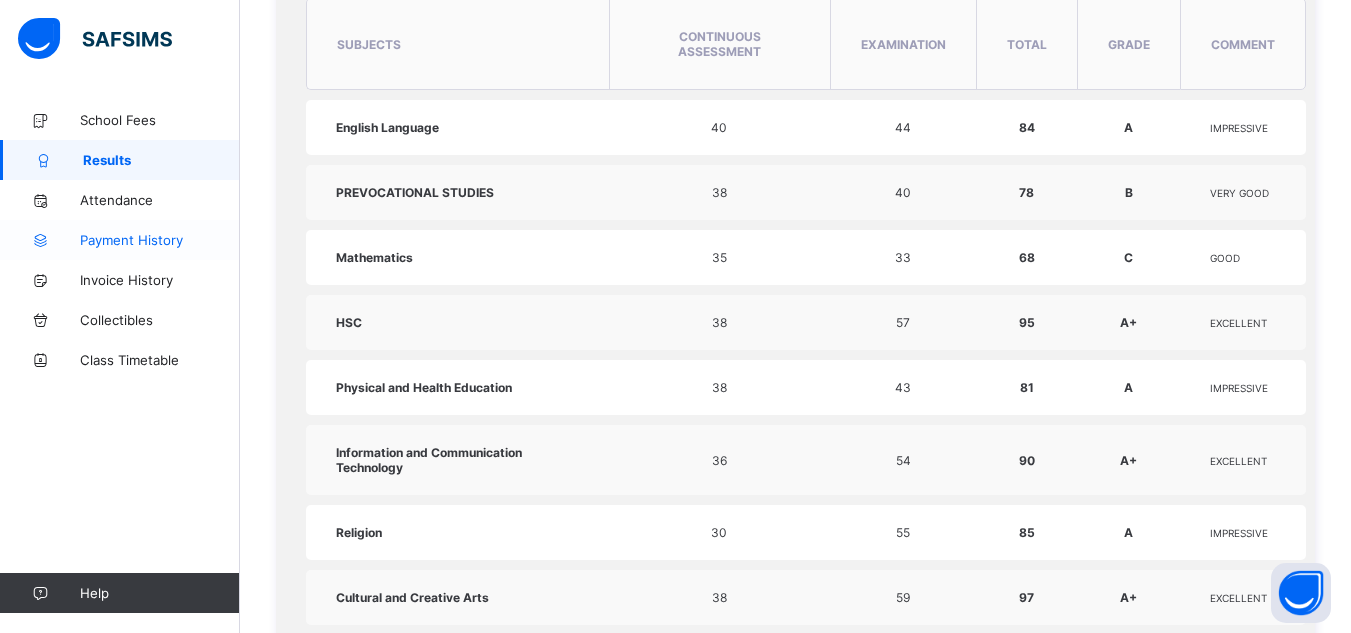 click on "Payment History" at bounding box center (160, 240) 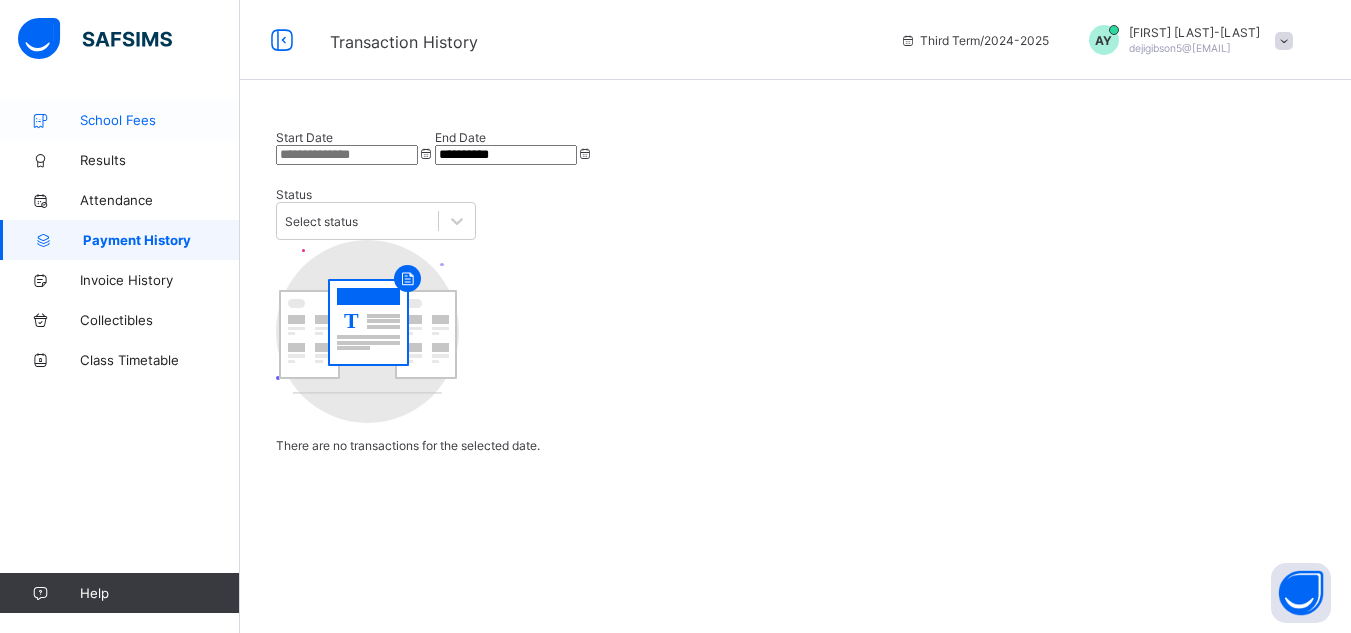 click on "School Fees" at bounding box center (160, 120) 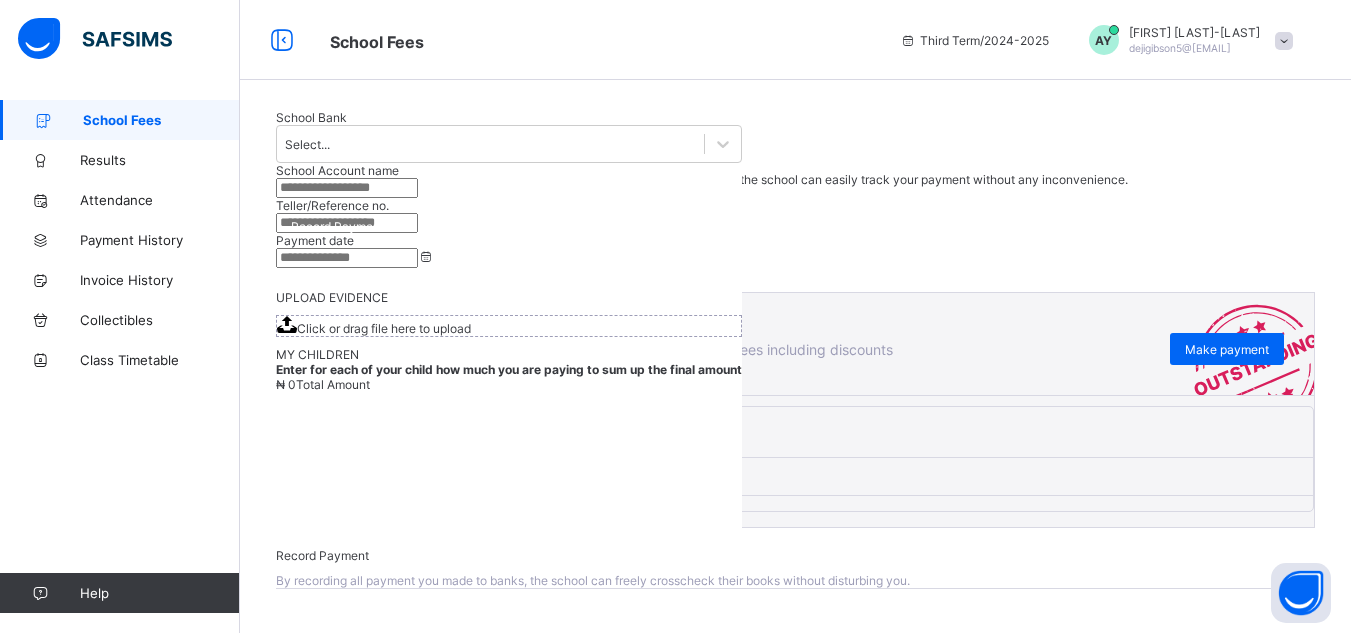 scroll, scrollTop: 217, scrollLeft: 0, axis: vertical 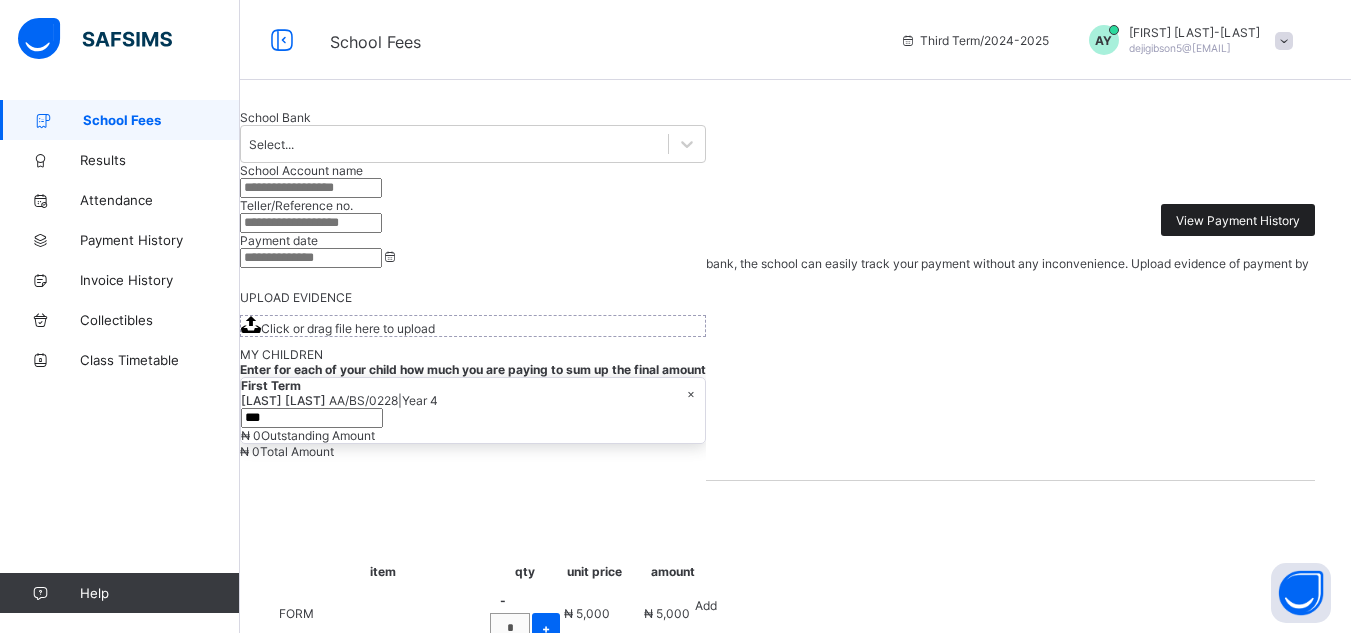click on "View Payment History" at bounding box center (1238, 220) 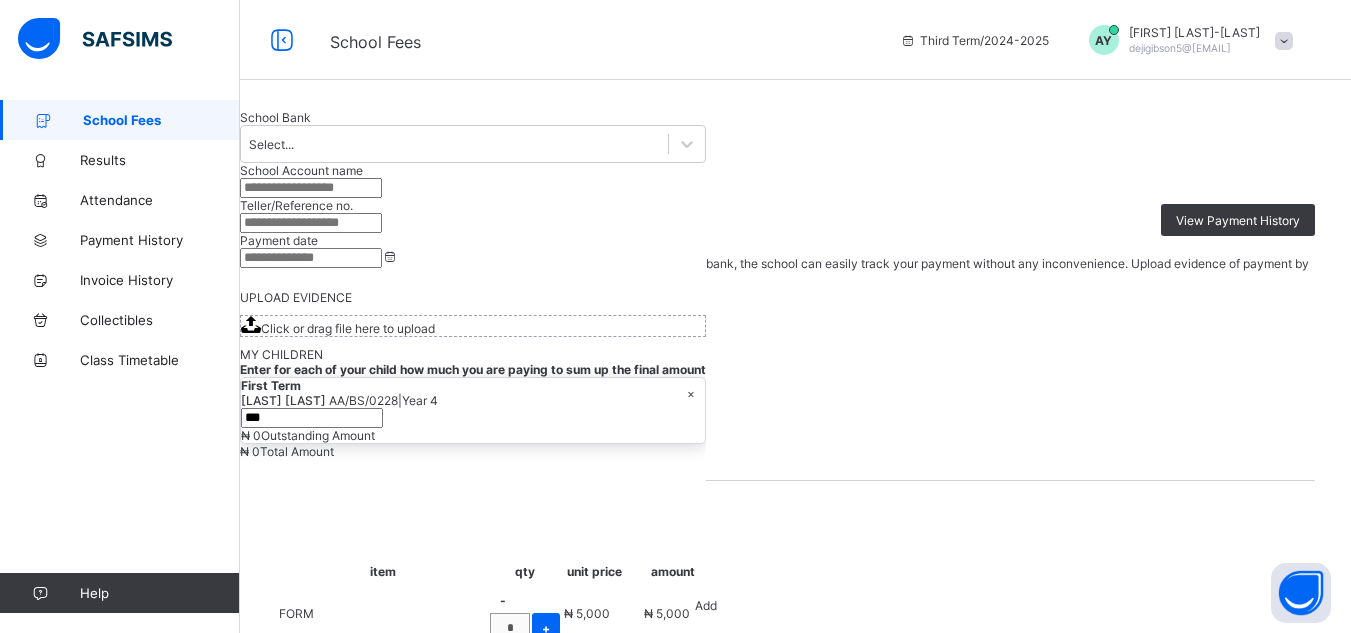 click at bounding box center (795, 2450) 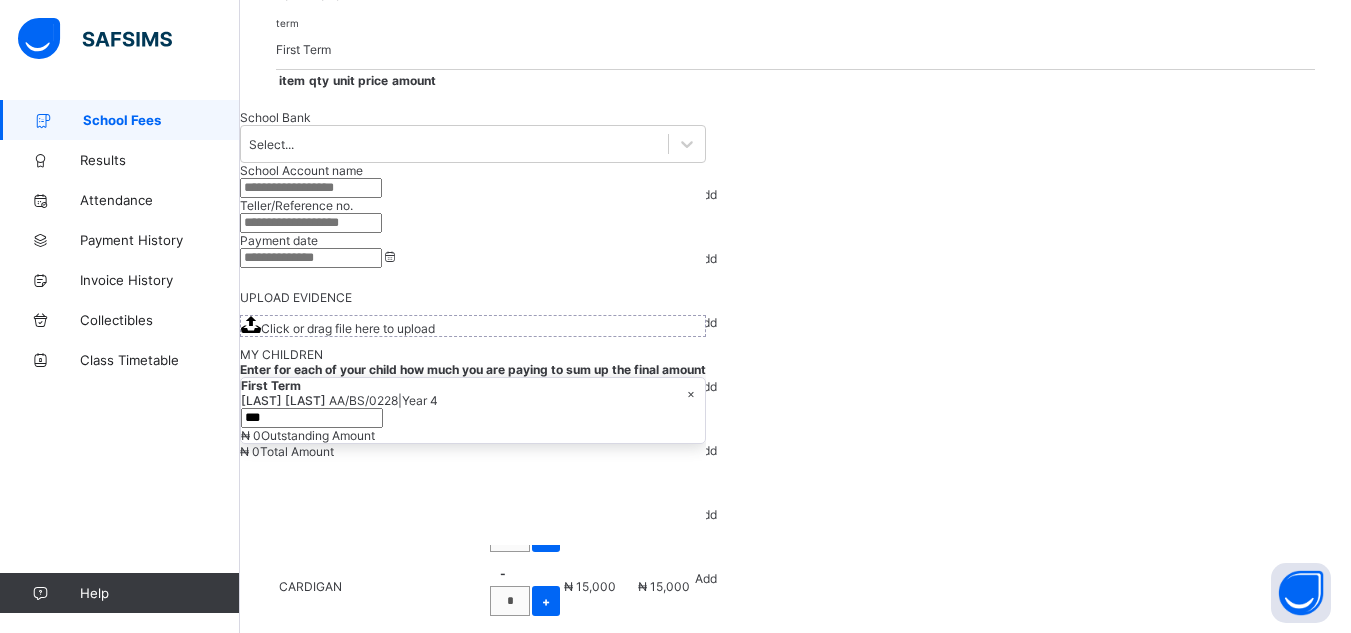 scroll, scrollTop: 278, scrollLeft: 0, axis: vertical 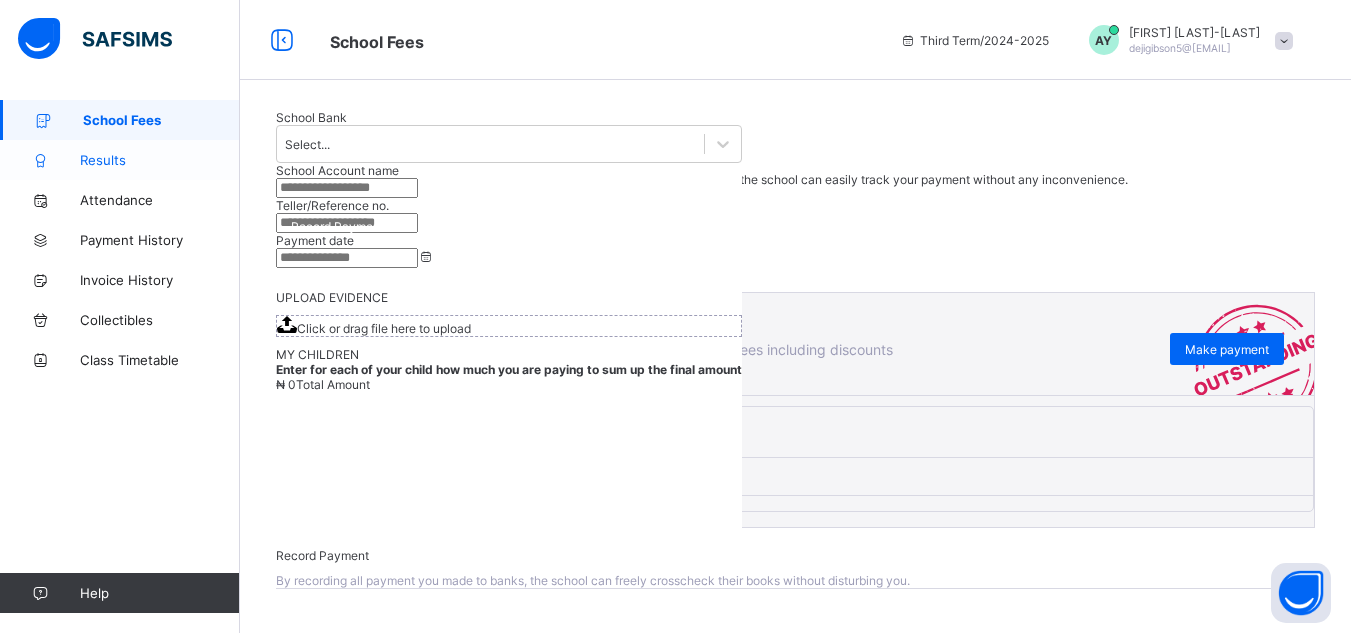 click on "Results" at bounding box center (160, 160) 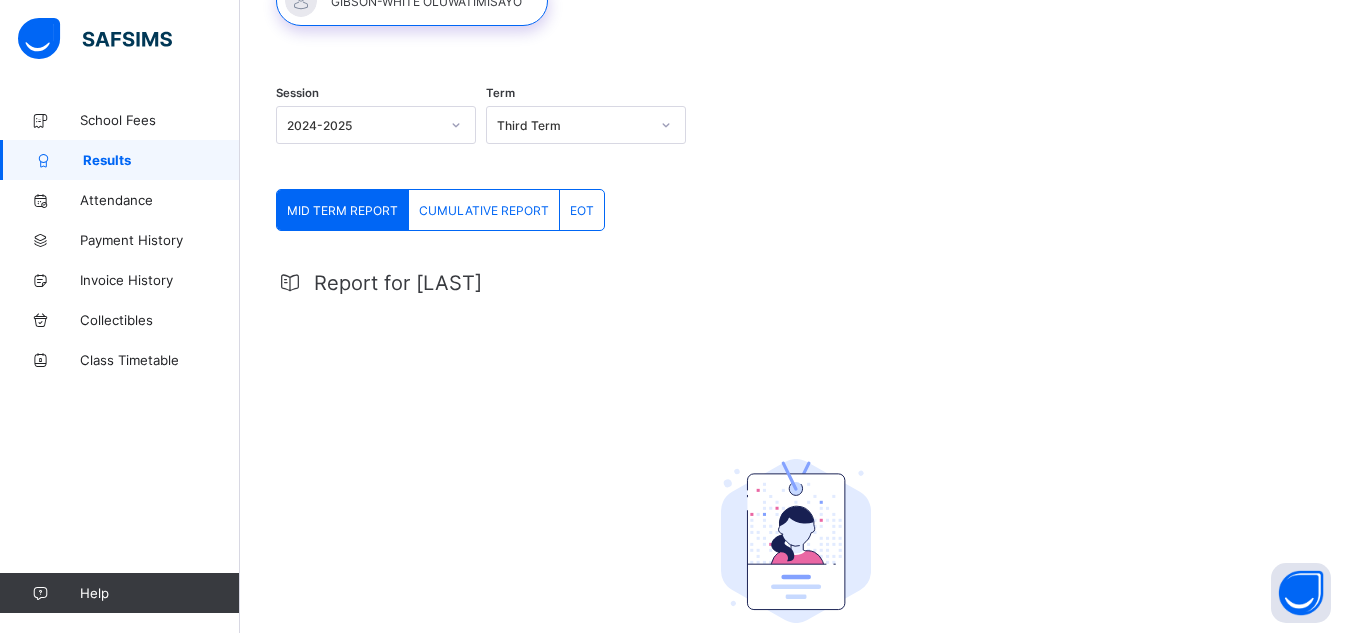 scroll, scrollTop: 36, scrollLeft: 0, axis: vertical 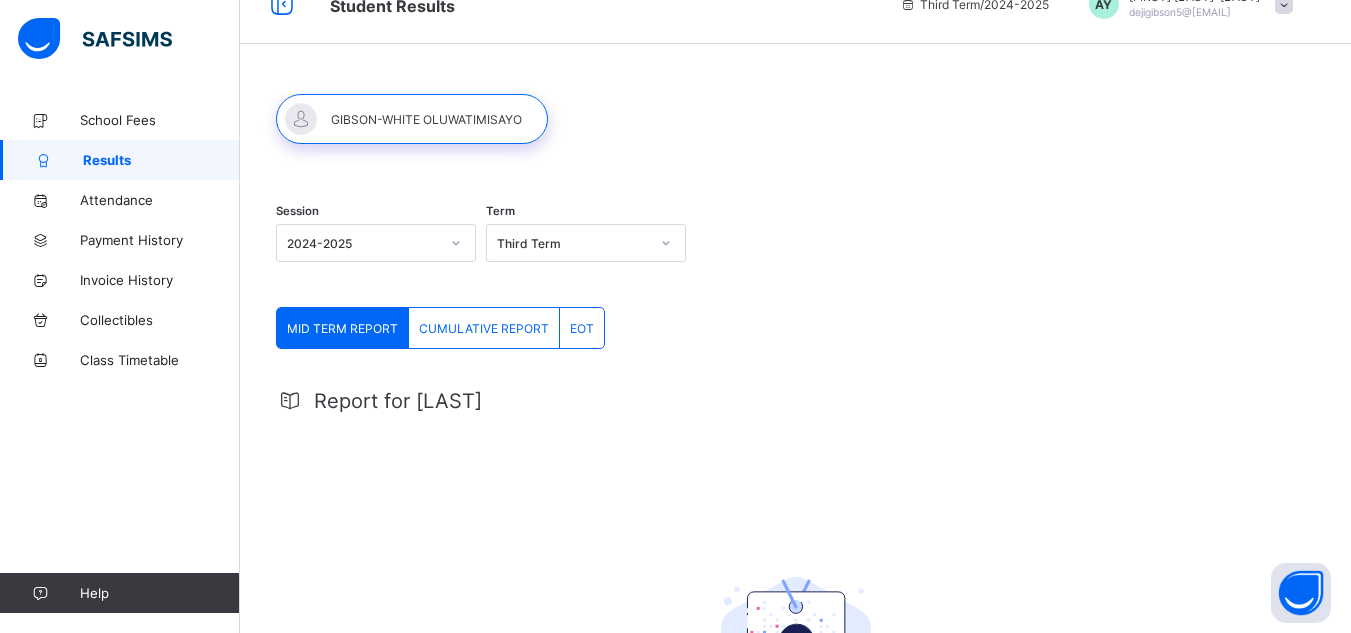 click on "EOT" at bounding box center (582, 328) 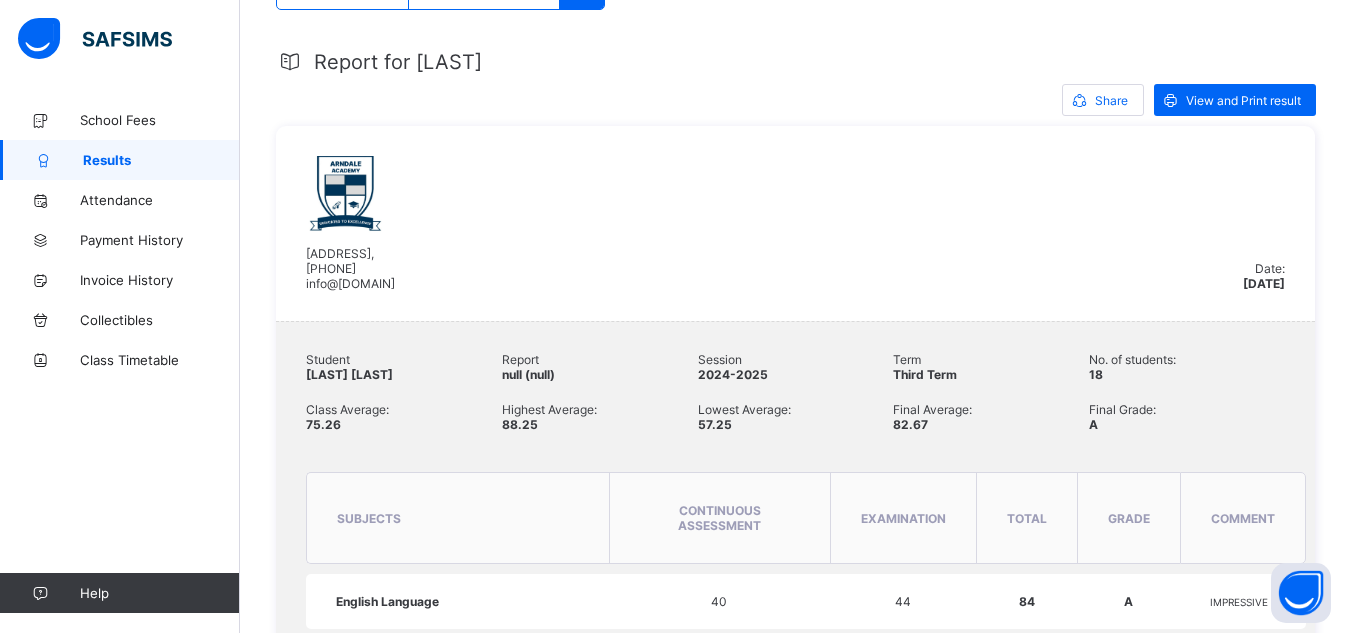scroll, scrollTop: 436, scrollLeft: 0, axis: vertical 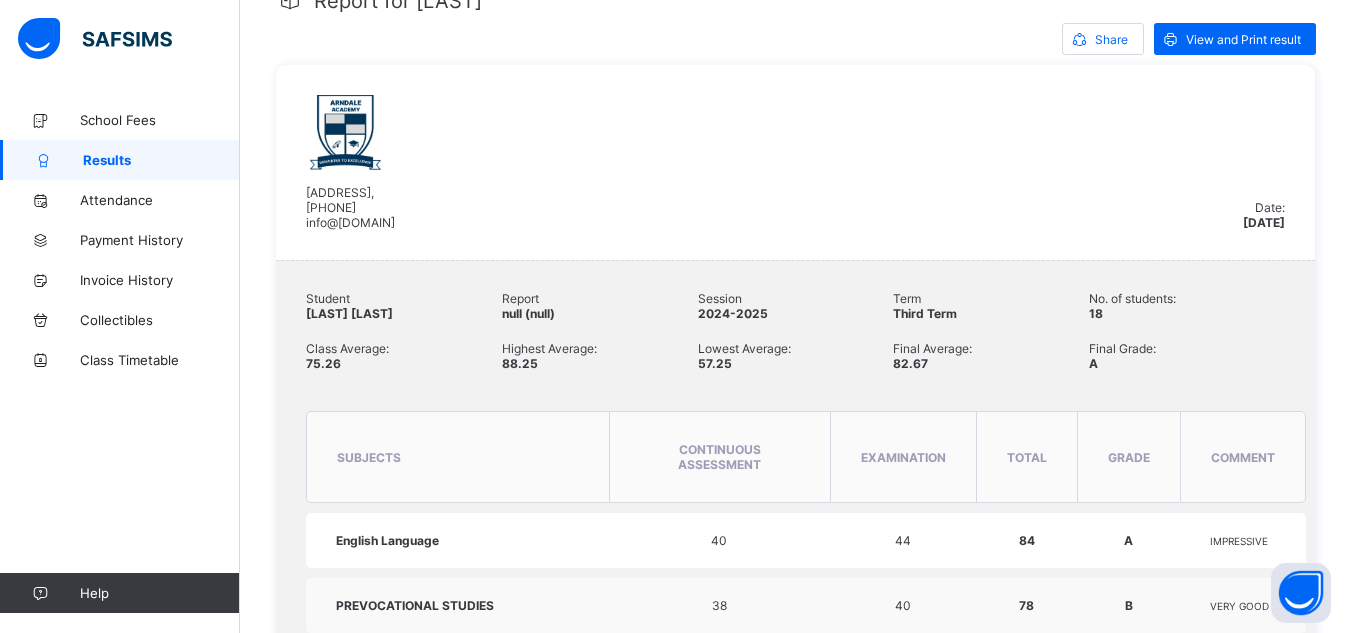 drag, startPoint x: 574, startPoint y: 166, endPoint x: 768, endPoint y: 88, distance: 209.09328 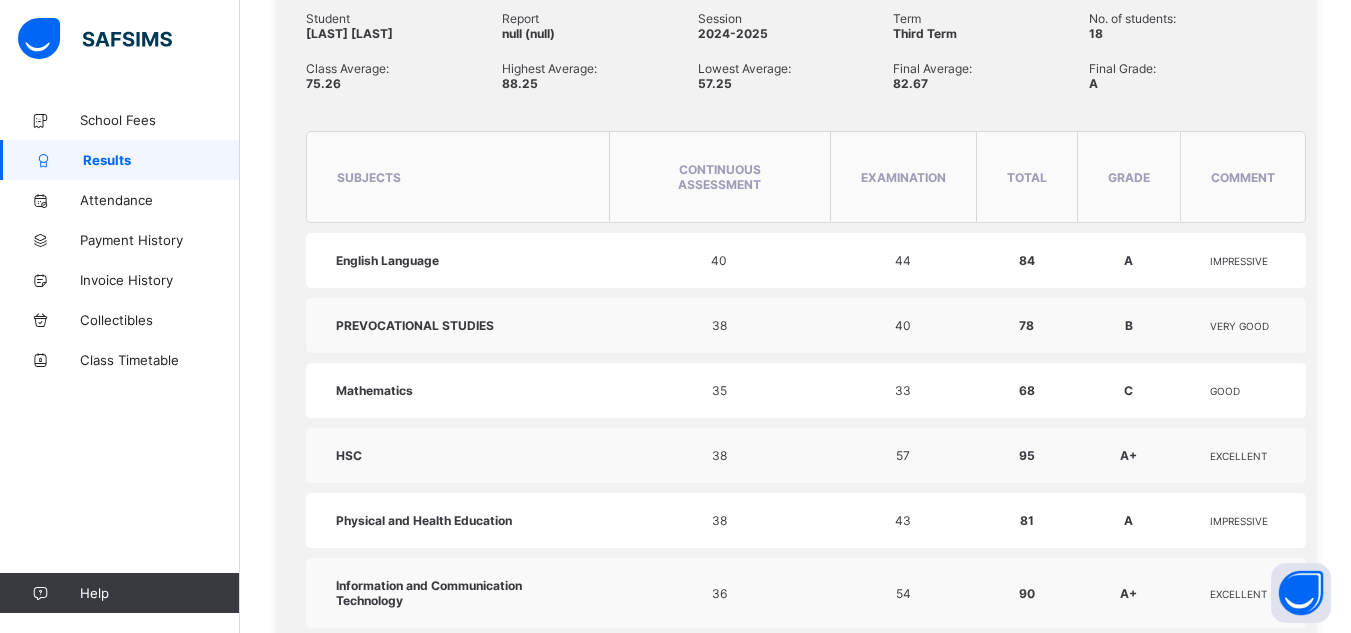 scroll, scrollTop: 736, scrollLeft: 0, axis: vertical 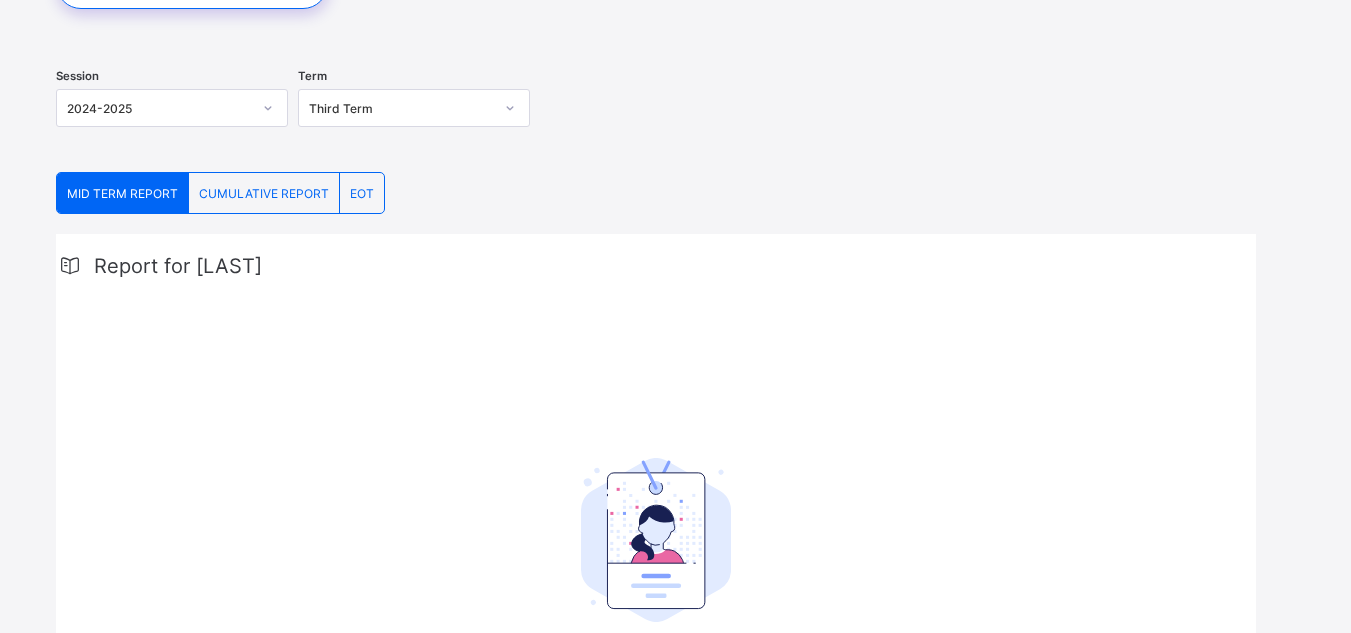 click on "EOT" at bounding box center [362, 193] 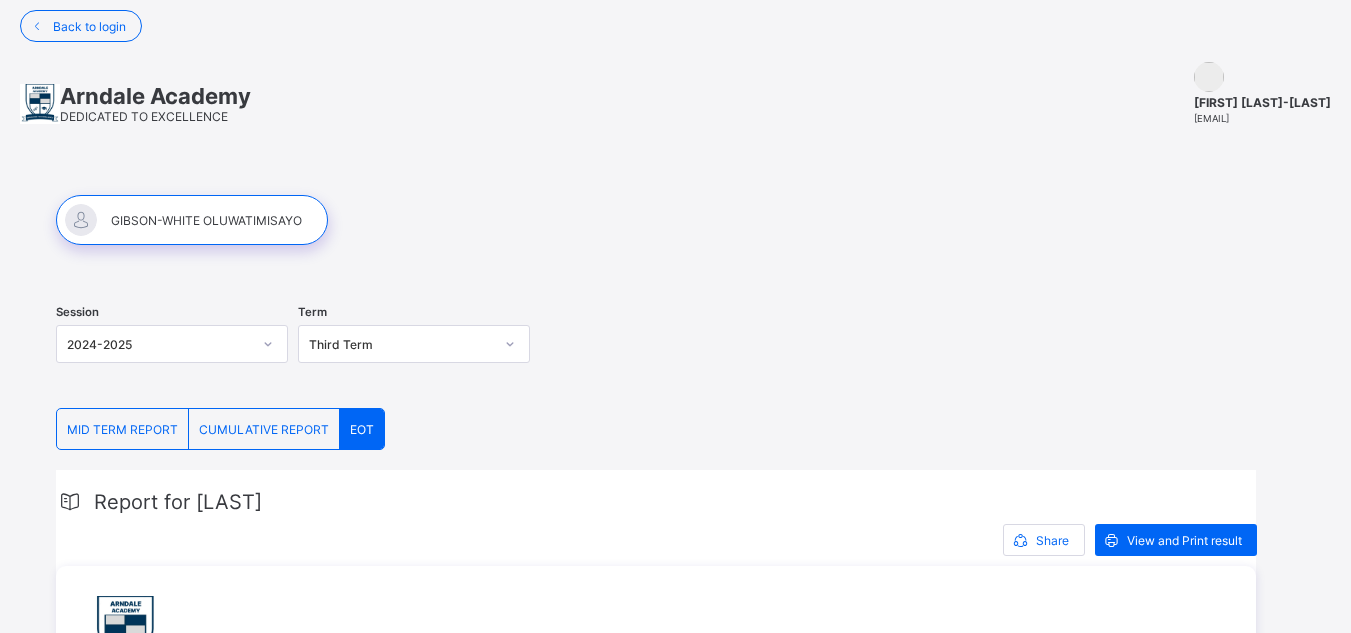 scroll, scrollTop: 0, scrollLeft: 0, axis: both 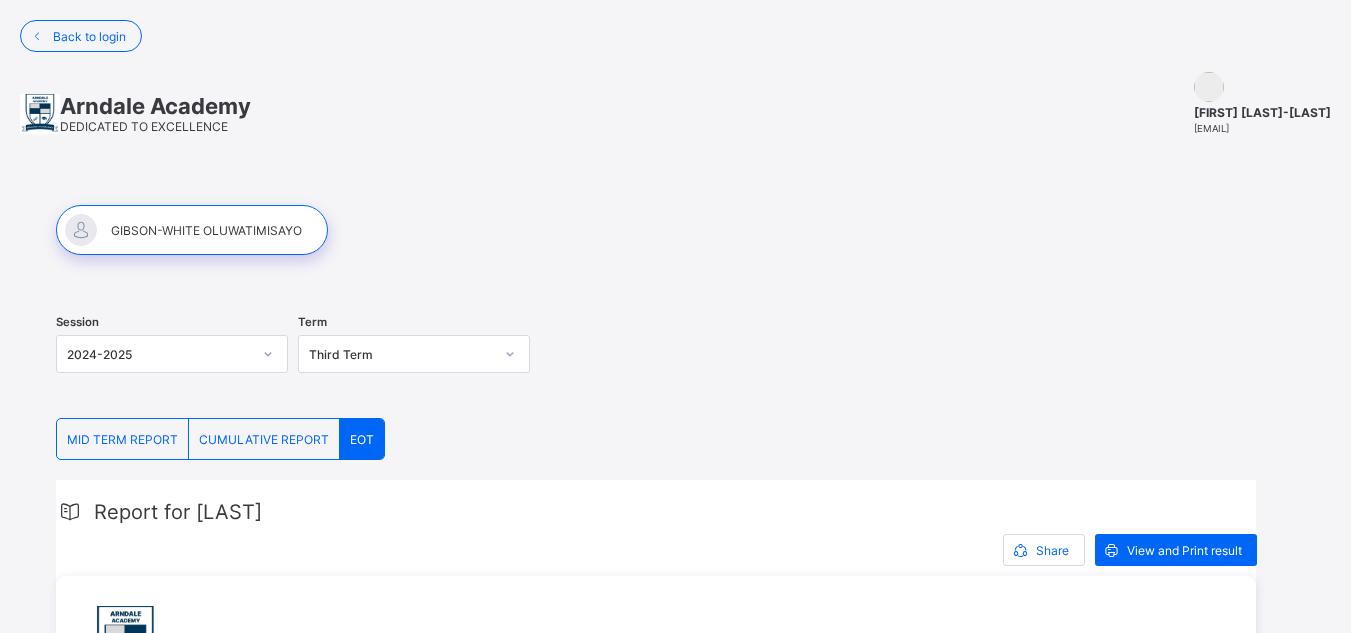 click at bounding box center [192, 230] 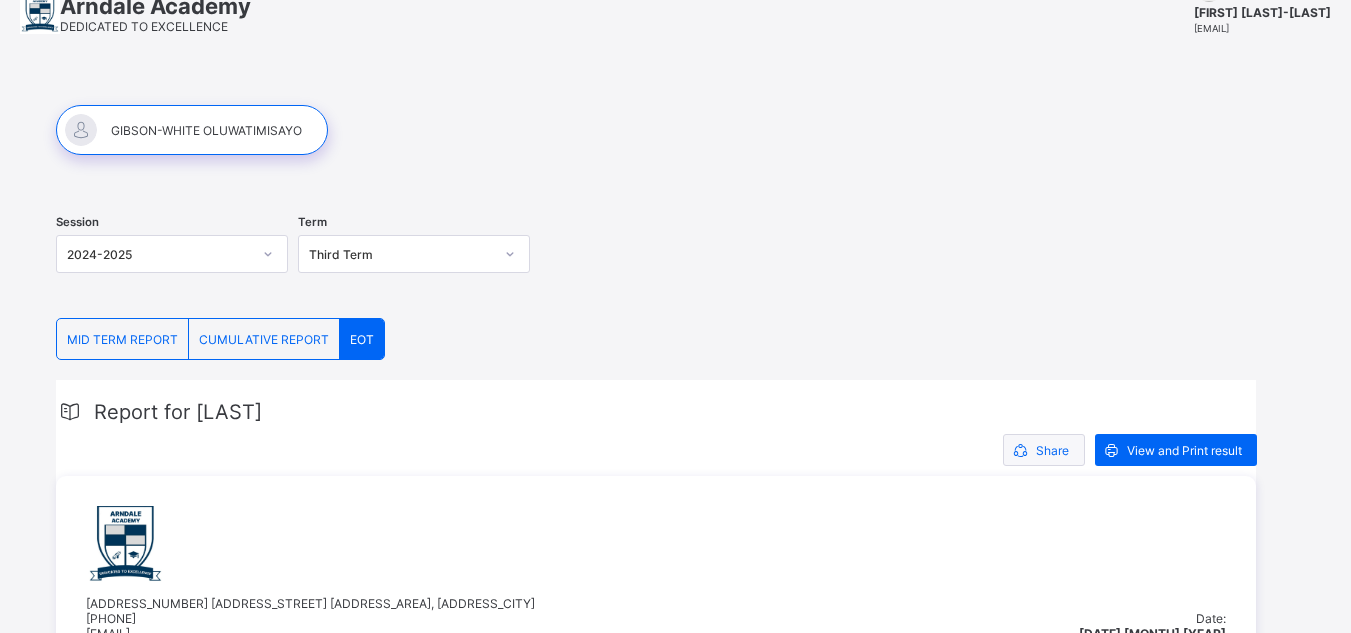 click on "Share" at bounding box center [1052, 450] 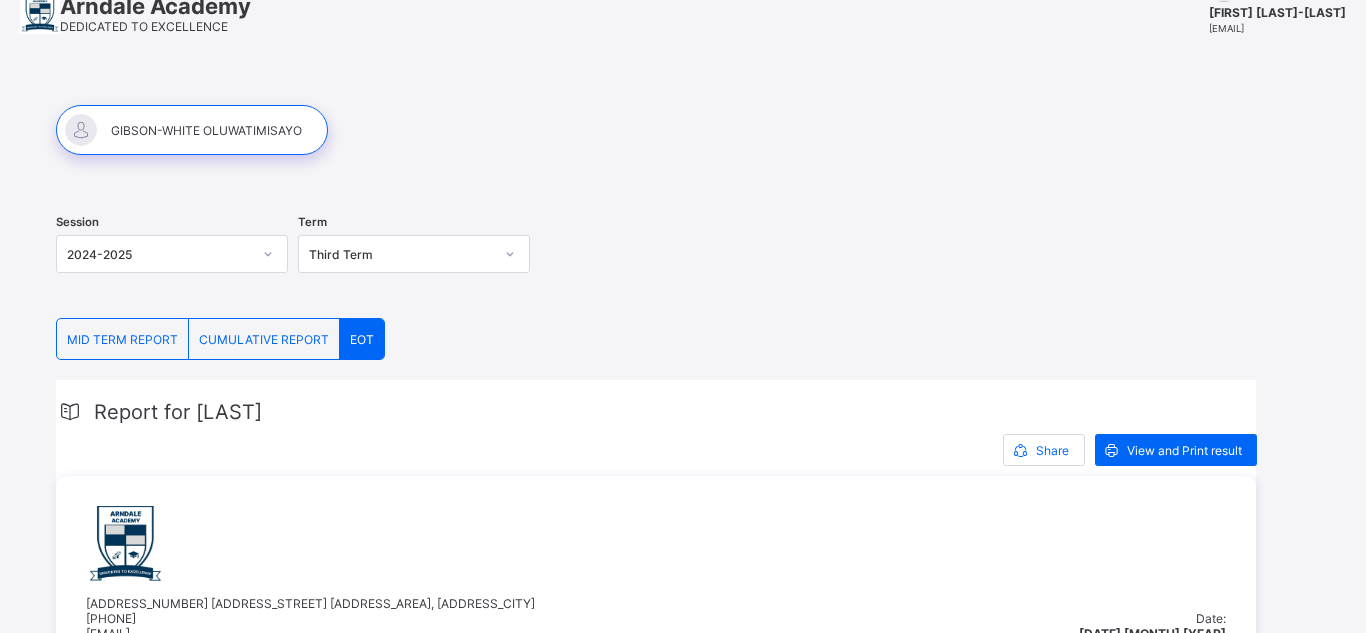 click on "[EMAIL]" at bounding box center [683, 2852] 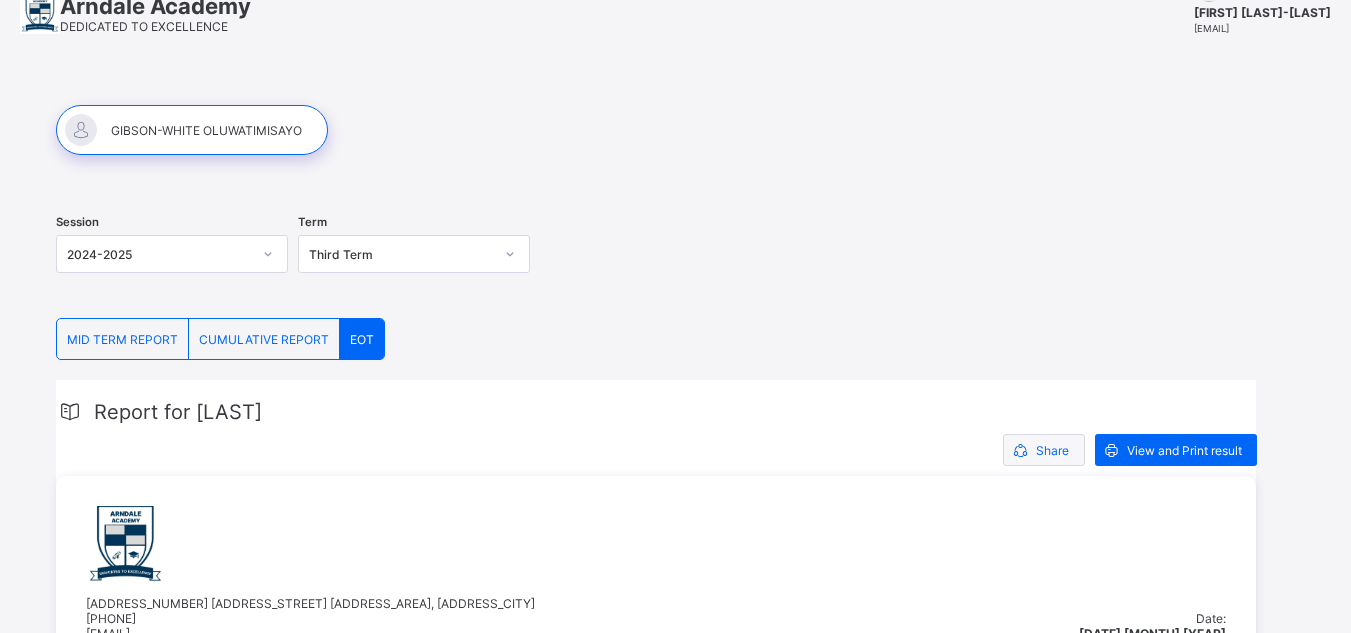 click on "Share" at bounding box center (1052, 450) 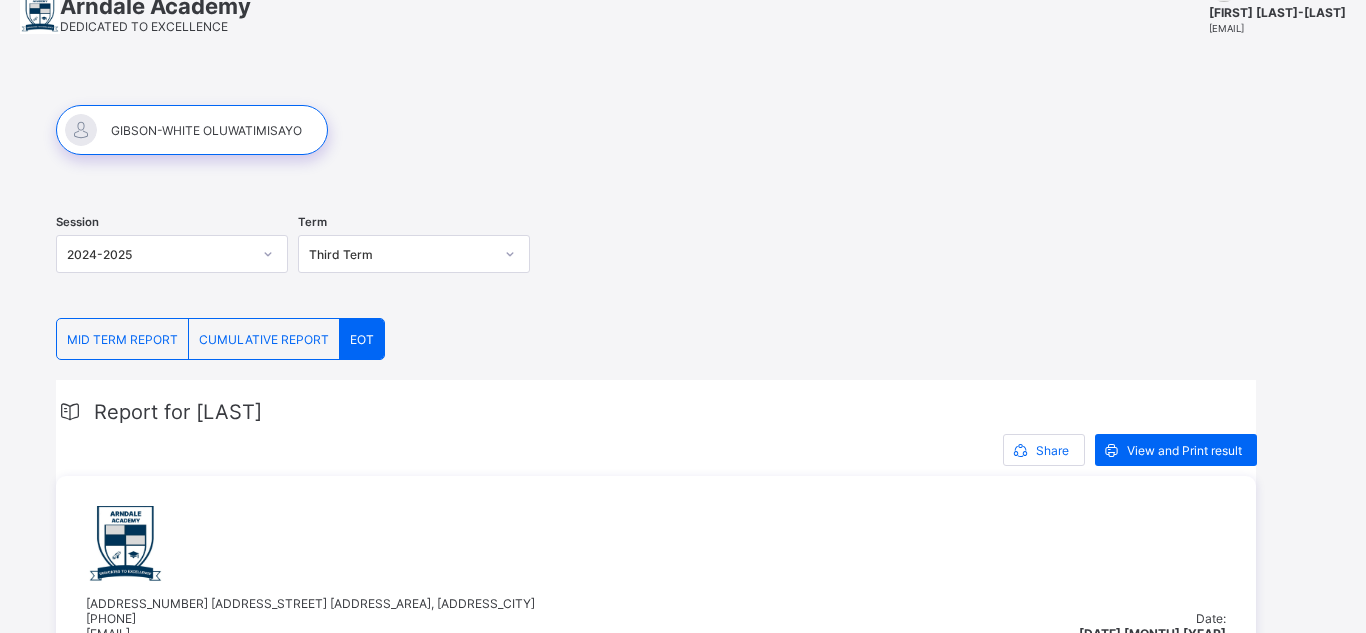 click on "[EMAIL]" at bounding box center [683, 2862] 